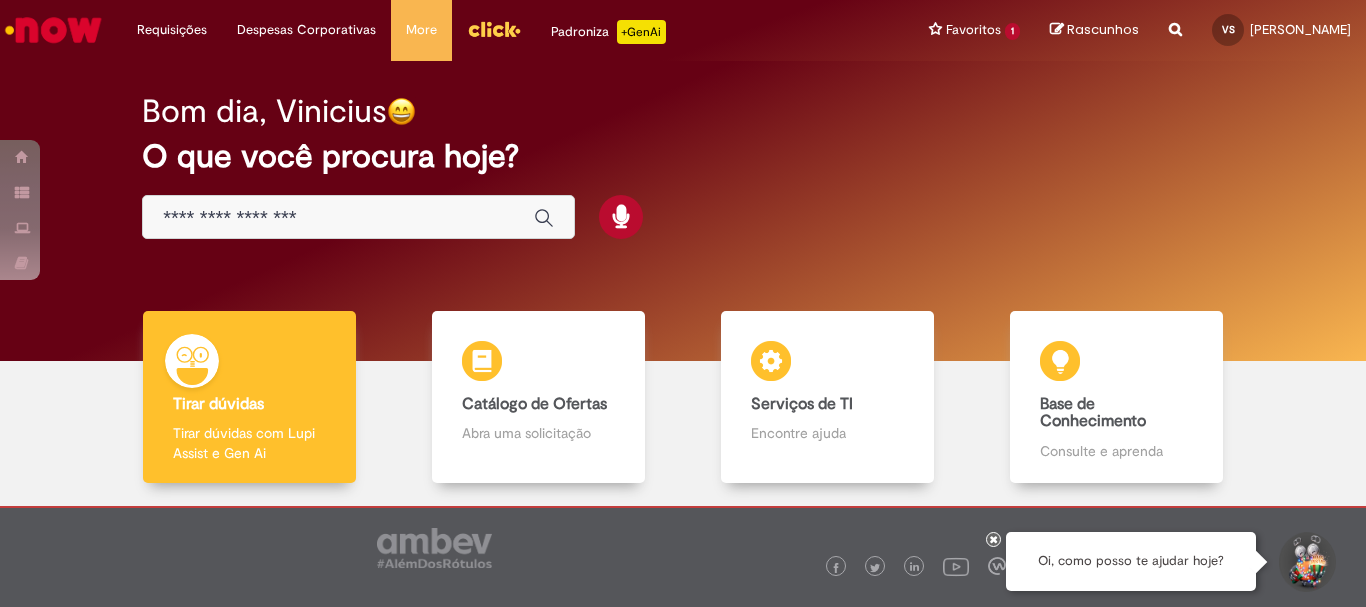 scroll, scrollTop: 0, scrollLeft: 0, axis: both 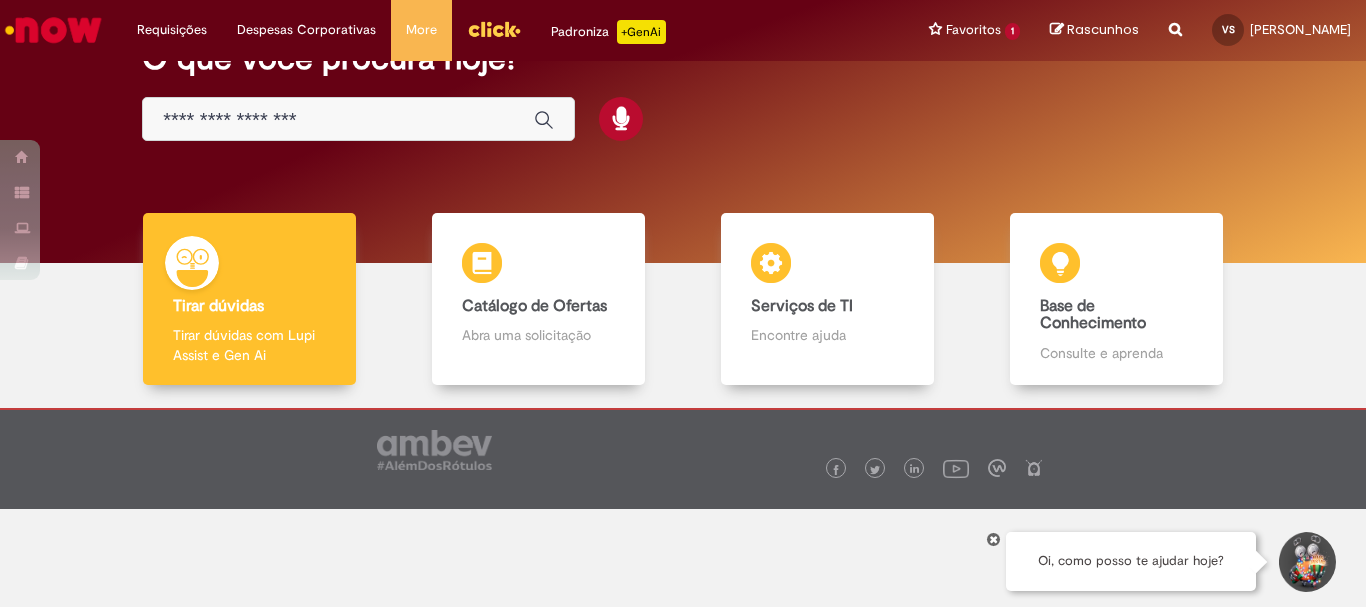 click on "Bom dia, Vinicius
O que você procura hoje?" at bounding box center [683, 69] 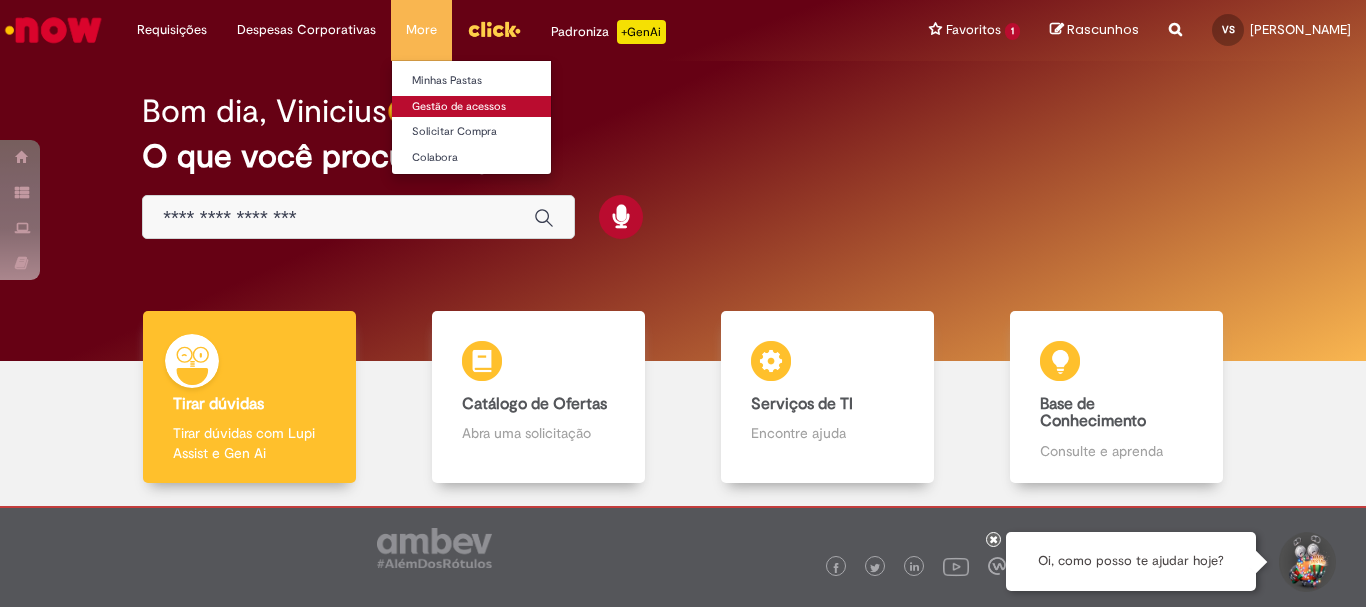 click on "Gestão de acessos" at bounding box center (502, 107) 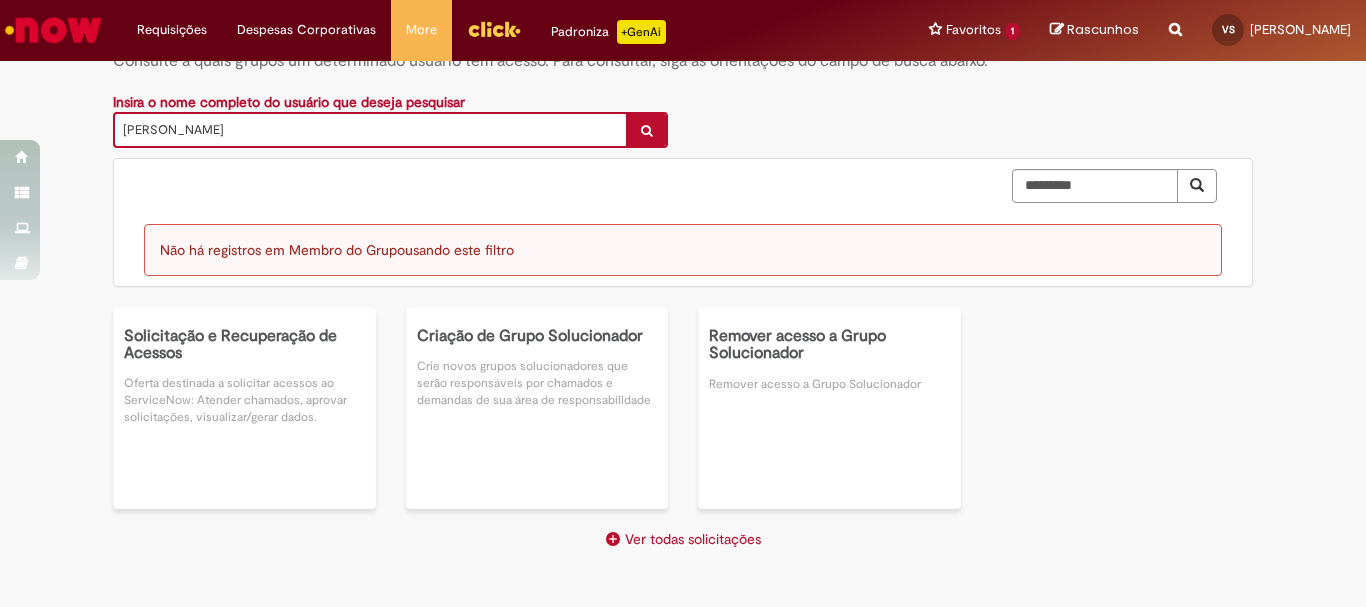 scroll, scrollTop: 0, scrollLeft: 0, axis: both 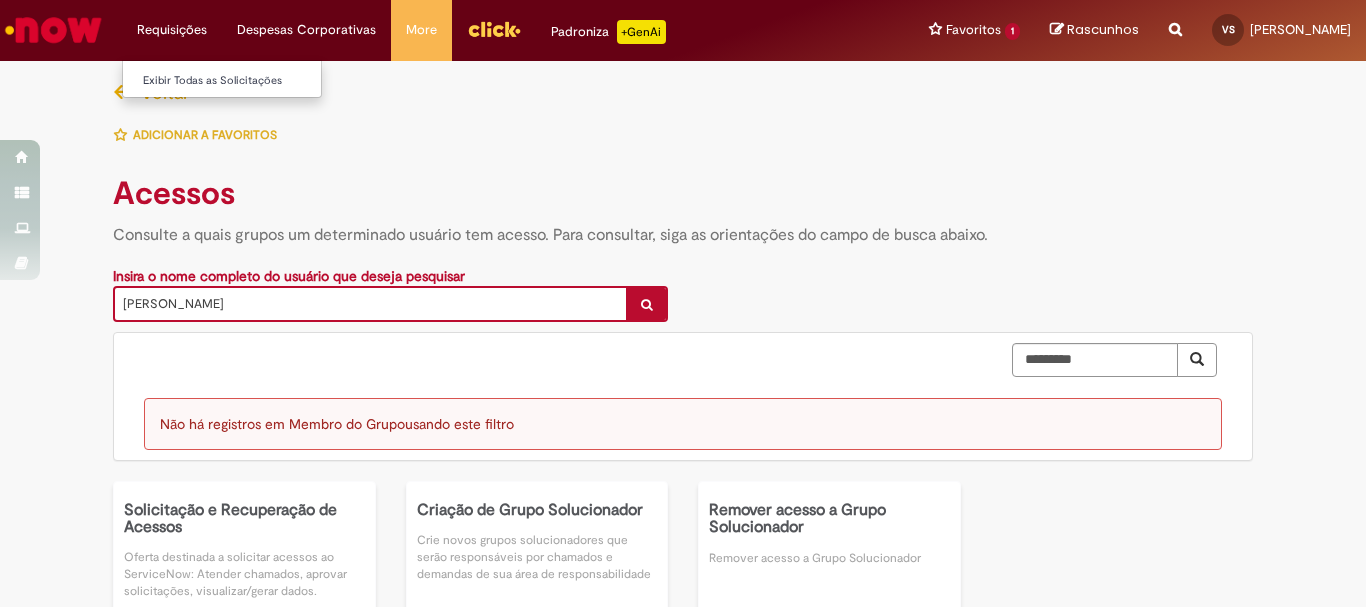 click on "Requisições
Exibir Todas as Solicitações" at bounding box center [172, 30] 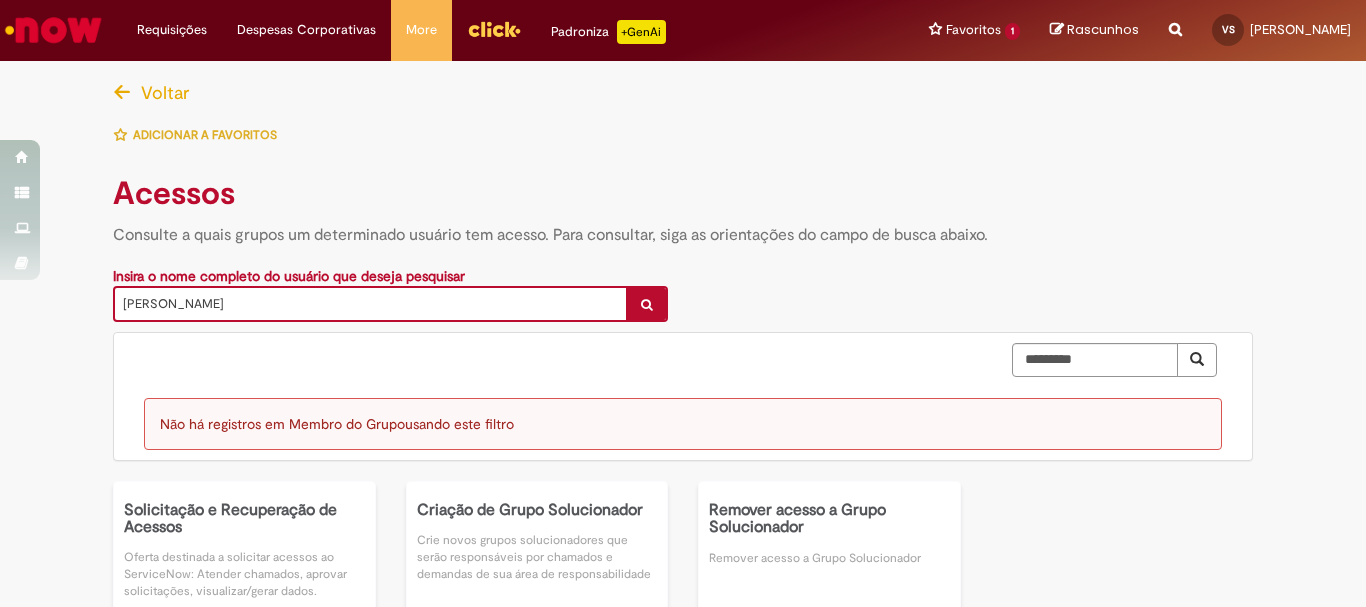 click at bounding box center [53, 30] 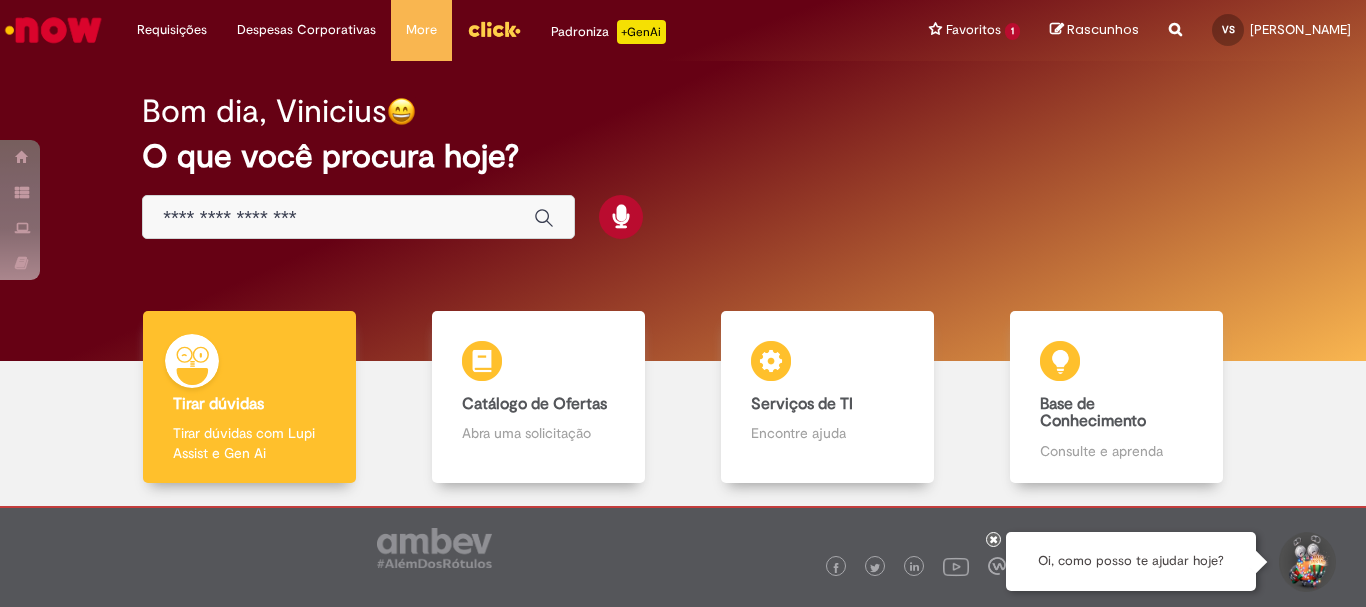 scroll, scrollTop: 0, scrollLeft: 0, axis: both 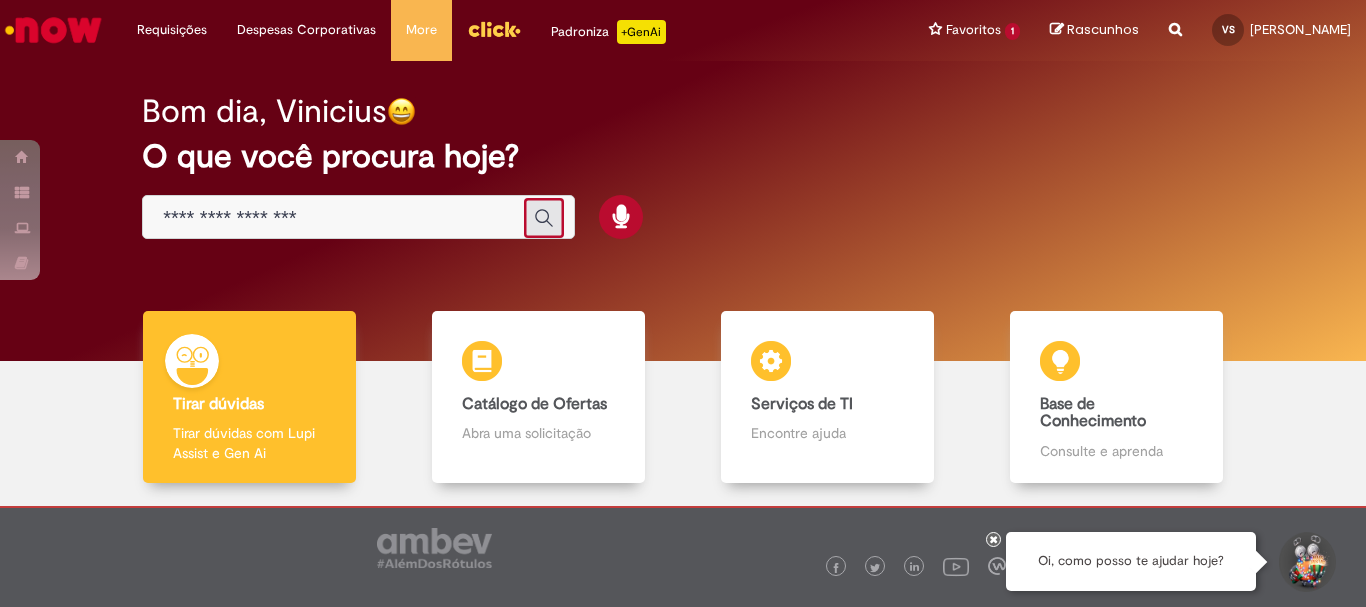 click 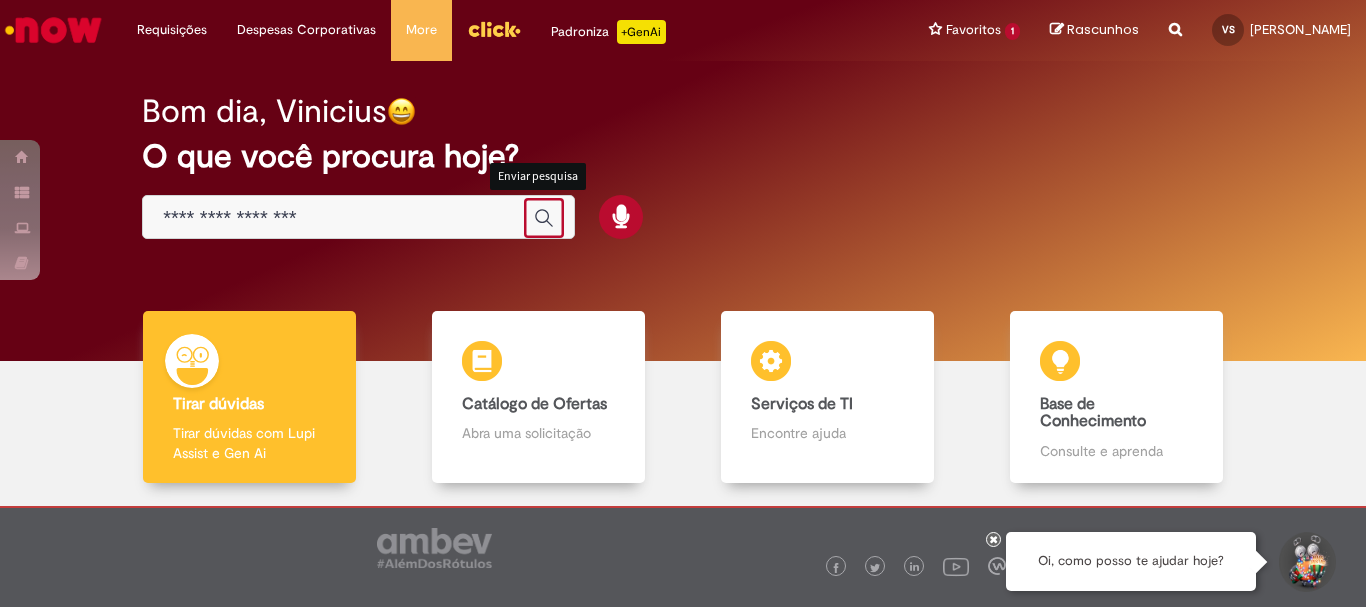 click at bounding box center [338, 218] 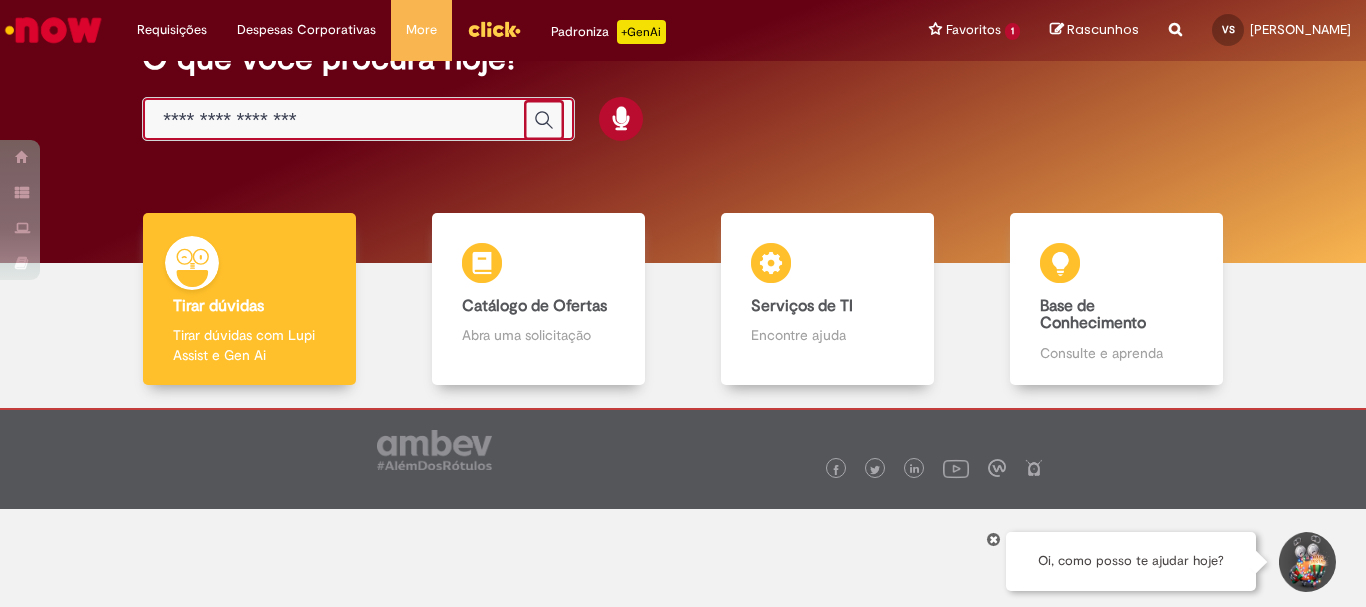 scroll, scrollTop: 0, scrollLeft: 0, axis: both 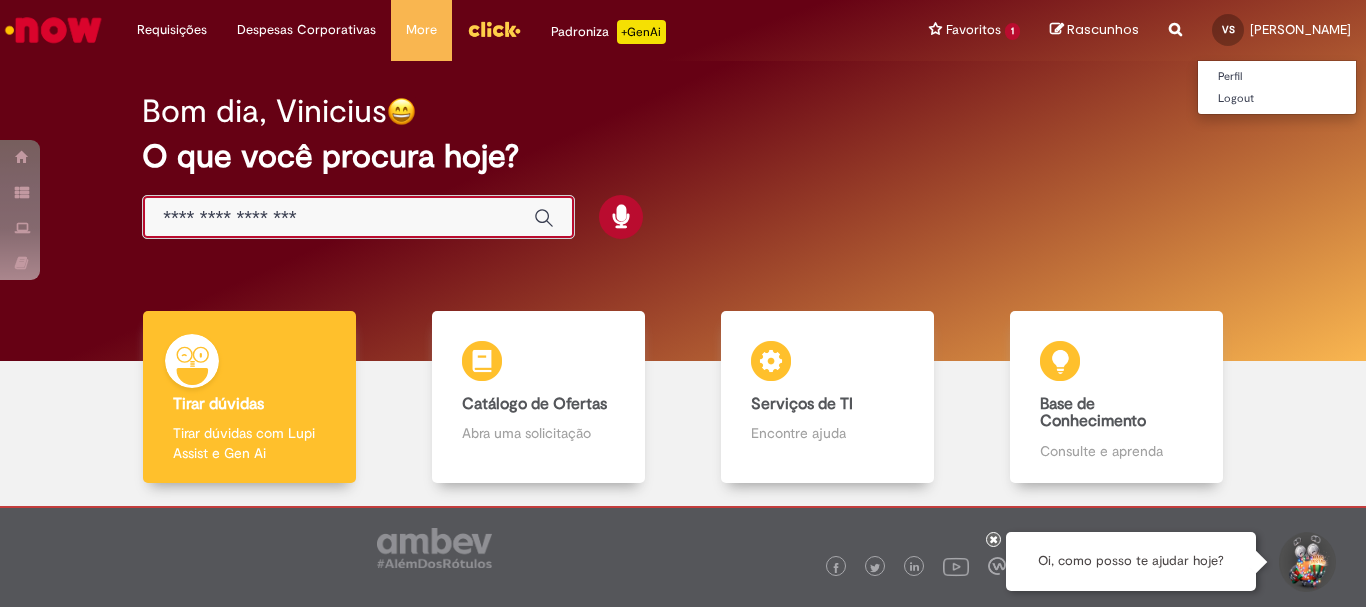 click on "[PERSON_NAME]" at bounding box center [1300, 29] 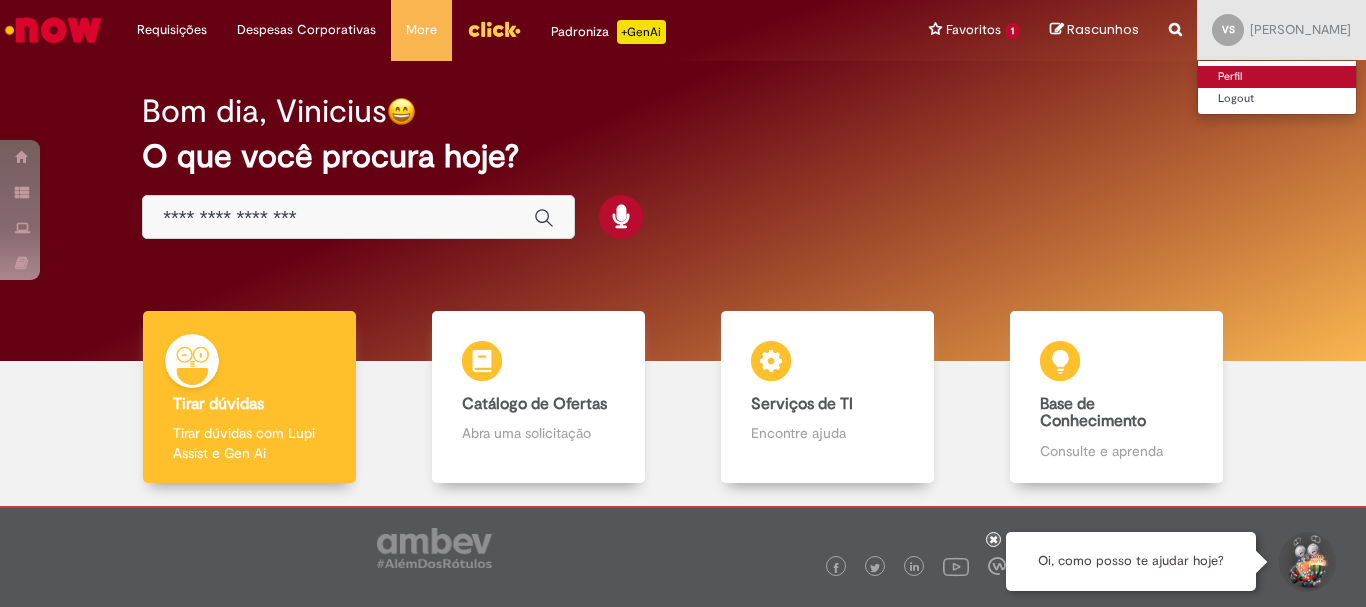 click on "Perfil" at bounding box center [1277, 77] 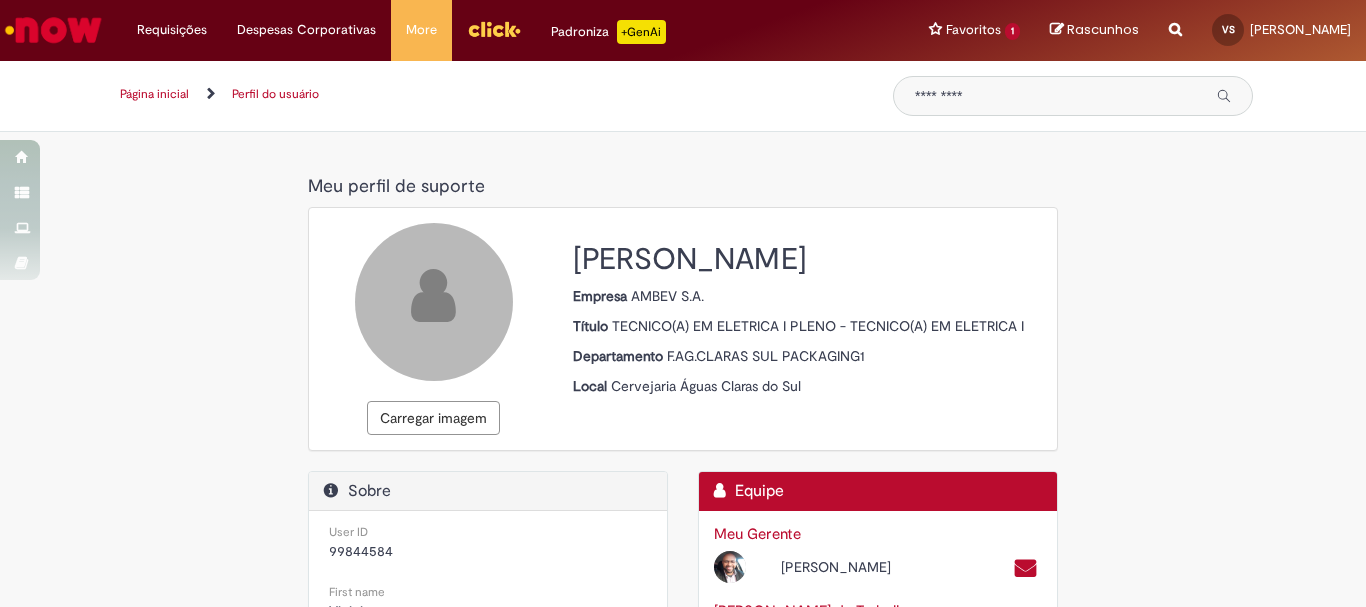 scroll, scrollTop: 100, scrollLeft: 0, axis: vertical 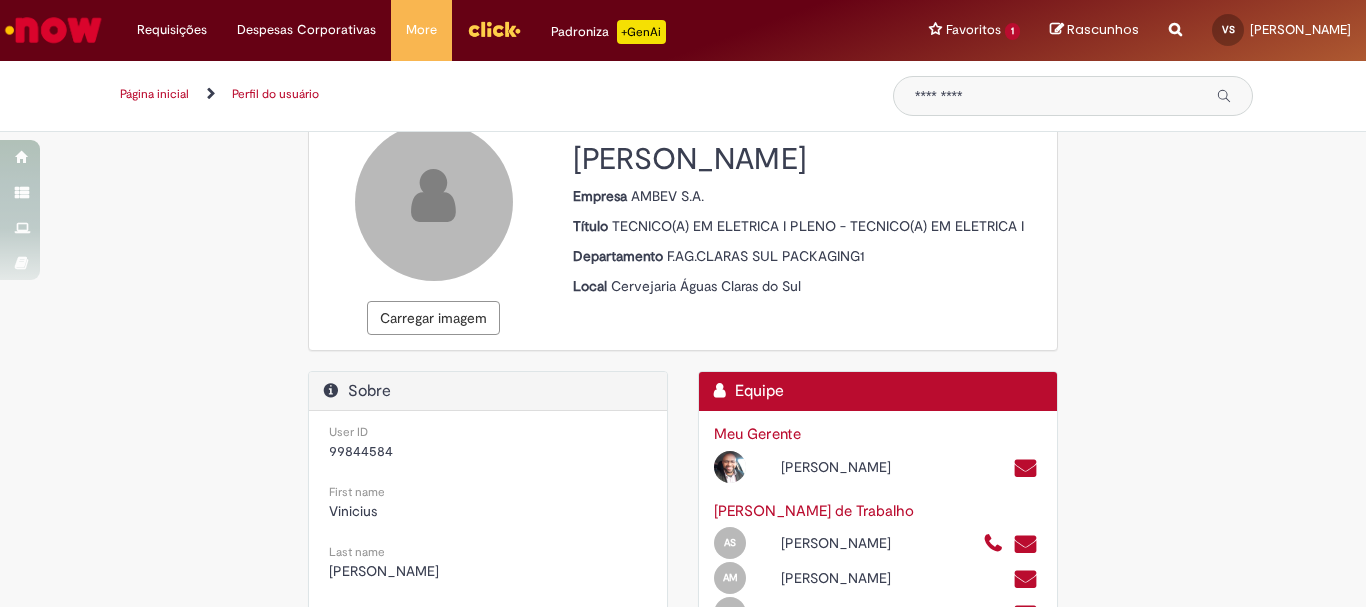 click at bounding box center (53, 30) 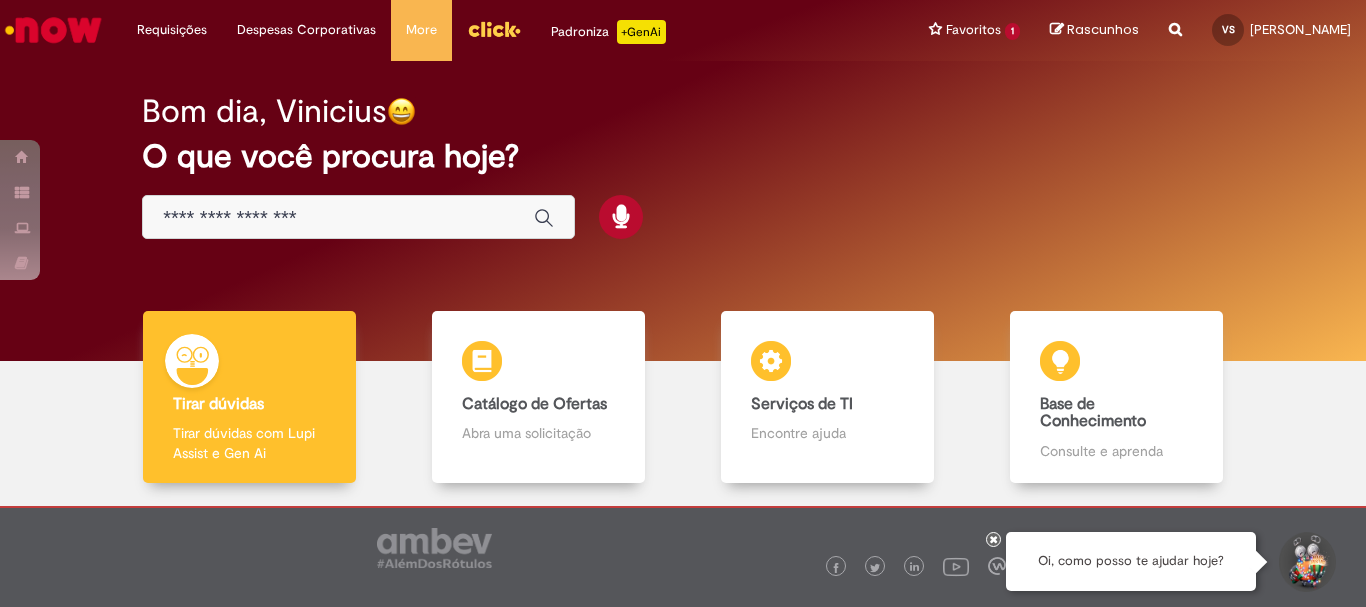 scroll, scrollTop: 0, scrollLeft: 0, axis: both 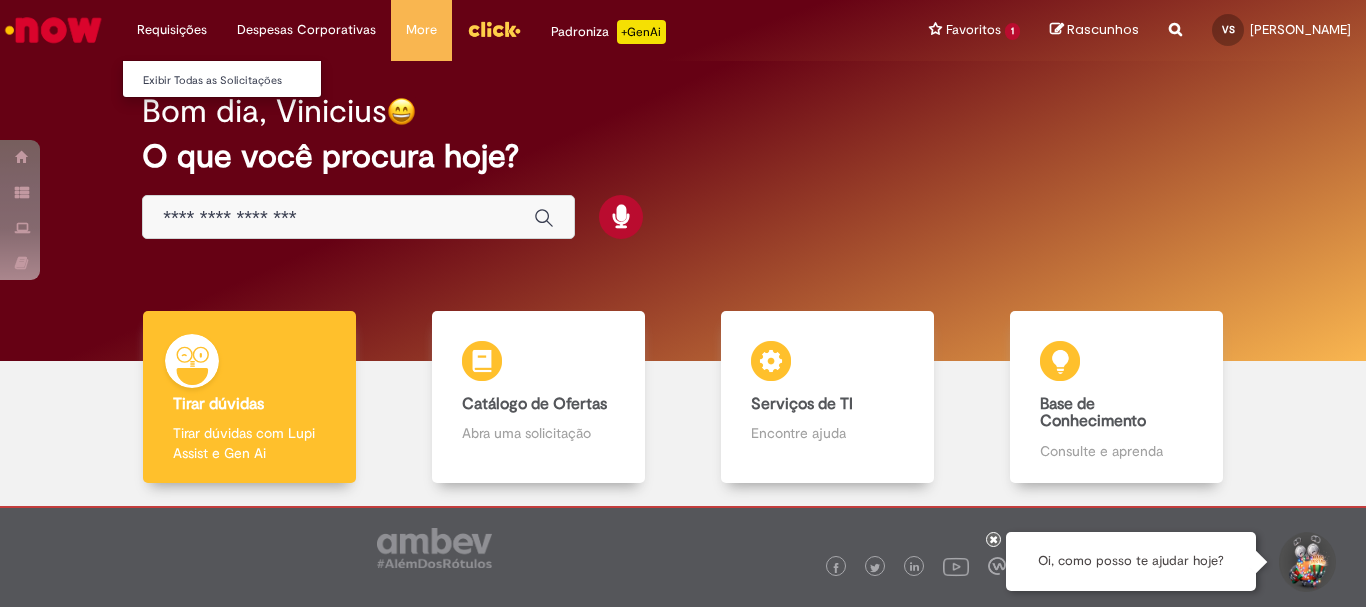 click on "Exibir Todas as Solicitações" at bounding box center (233, 79) 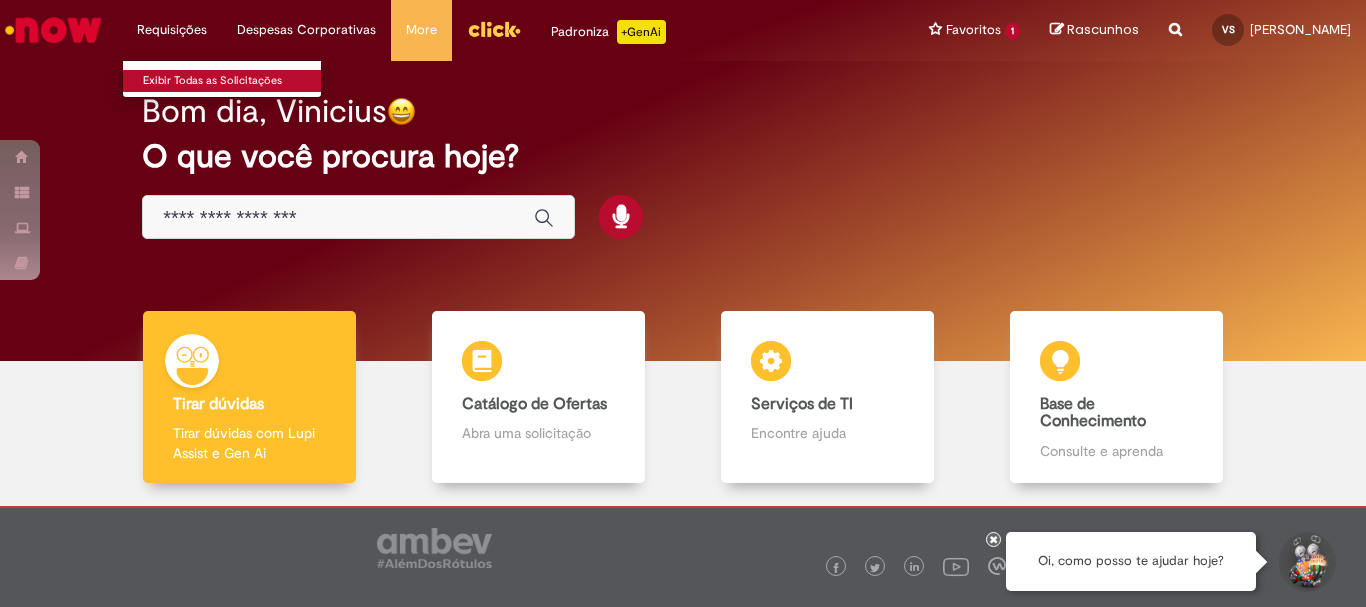 click on "Exibir Todas as Solicitações" at bounding box center (233, 81) 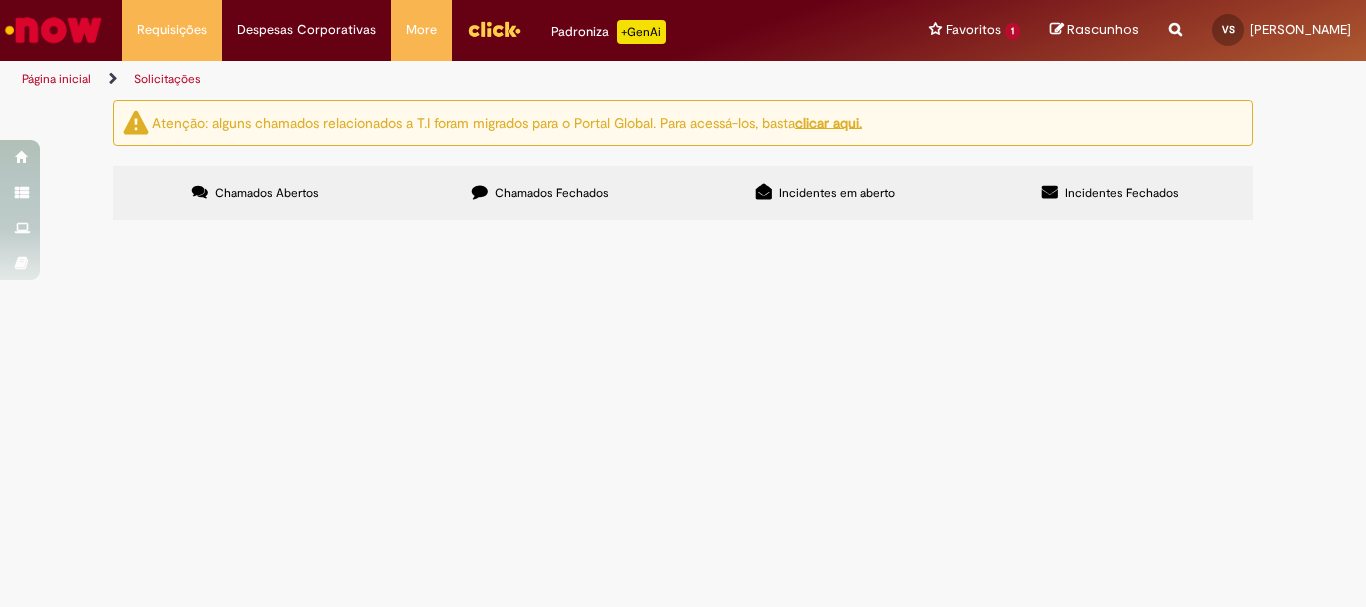 click on "clicar aqui." at bounding box center [828, 122] 